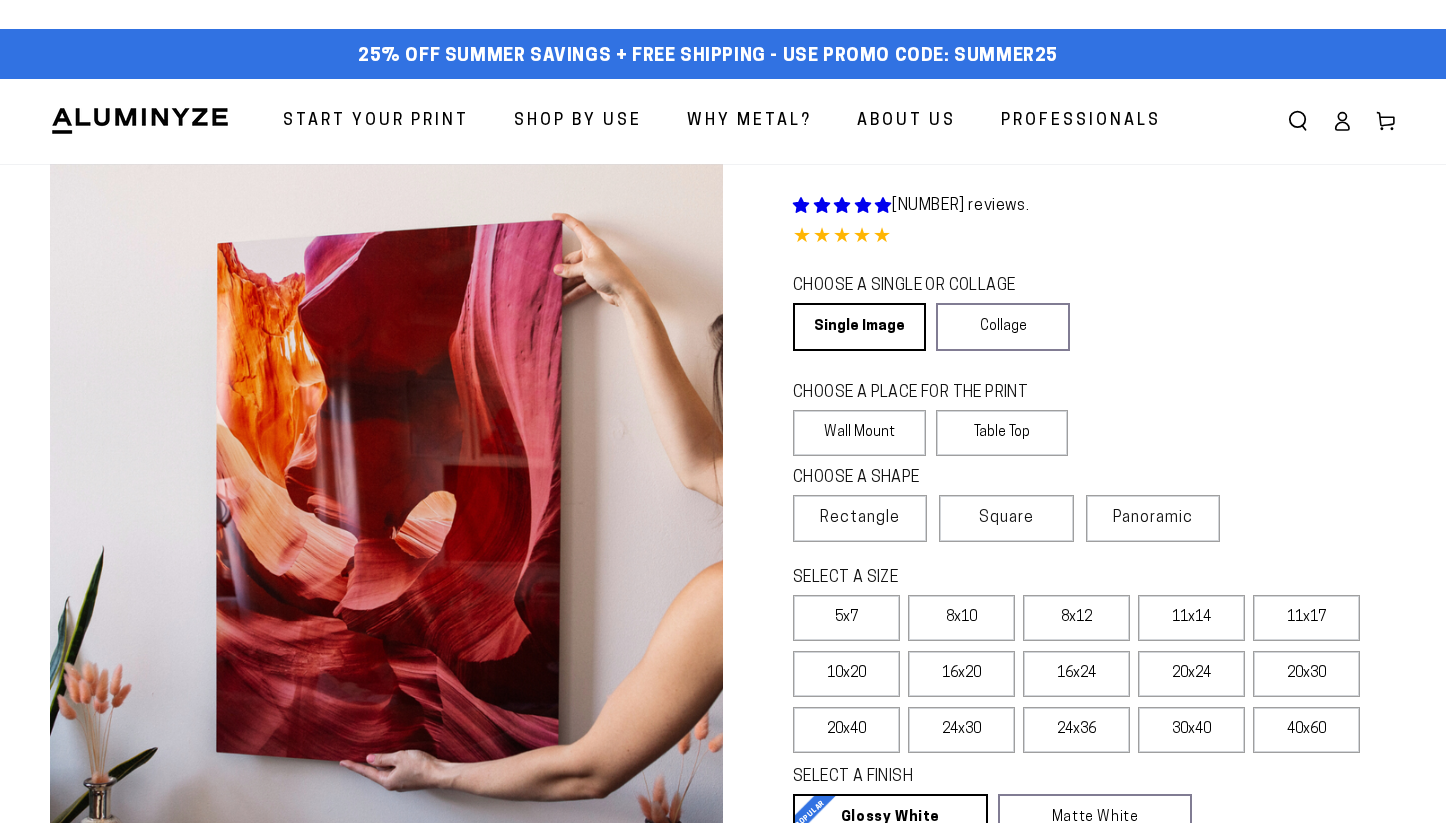 scroll, scrollTop: 0, scrollLeft: 0, axis: both 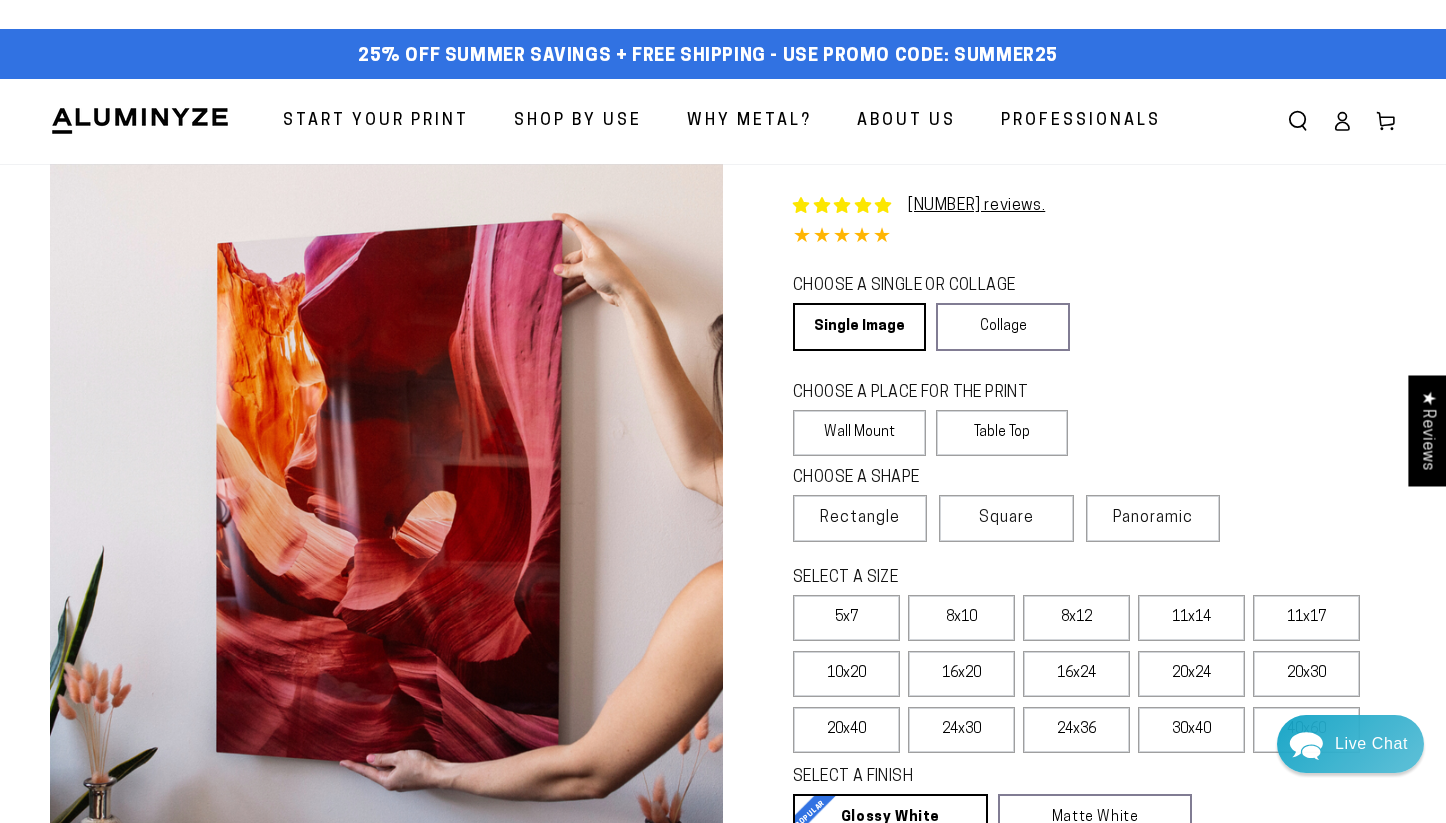 click 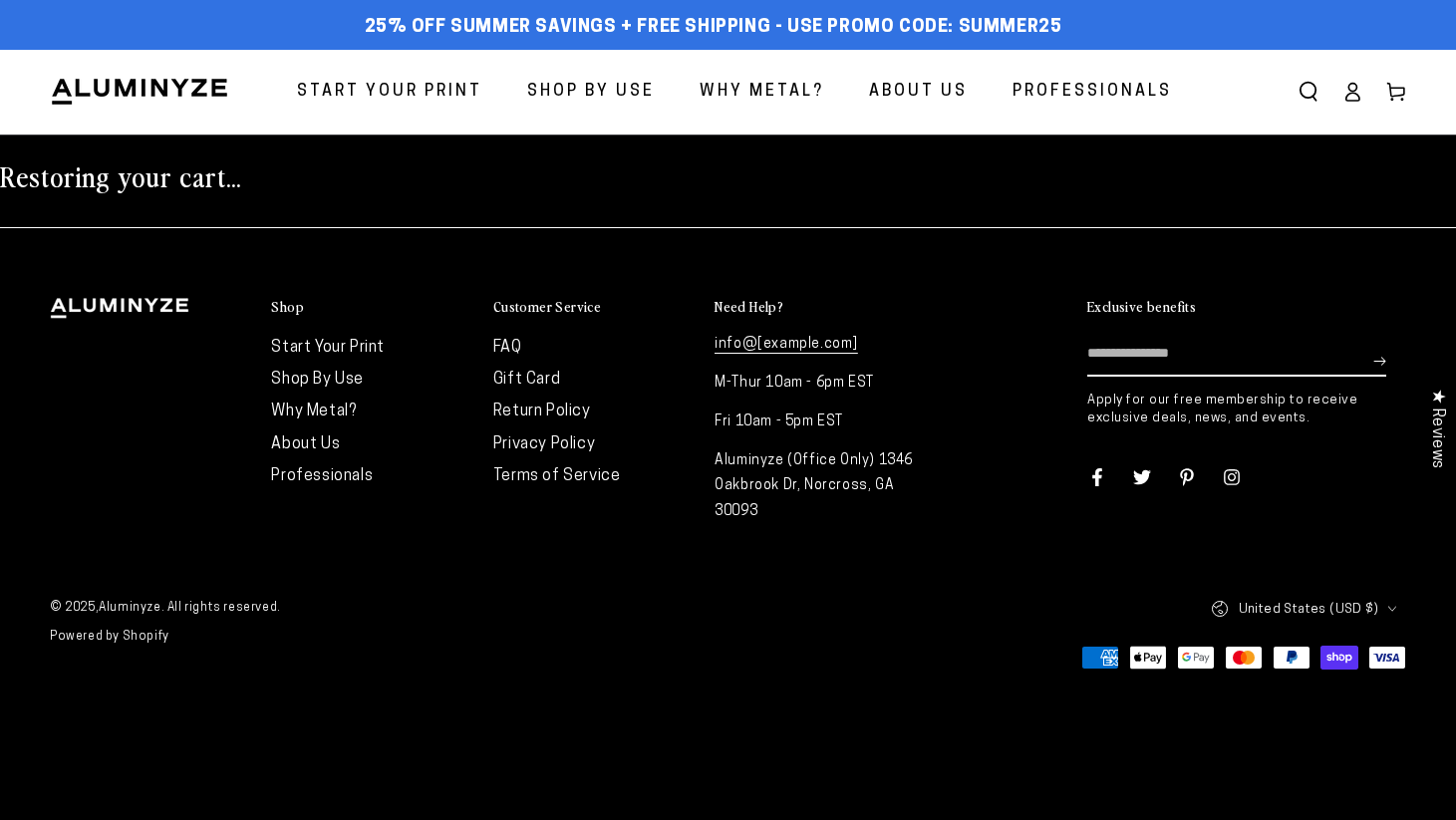 scroll, scrollTop: 0, scrollLeft: 0, axis: both 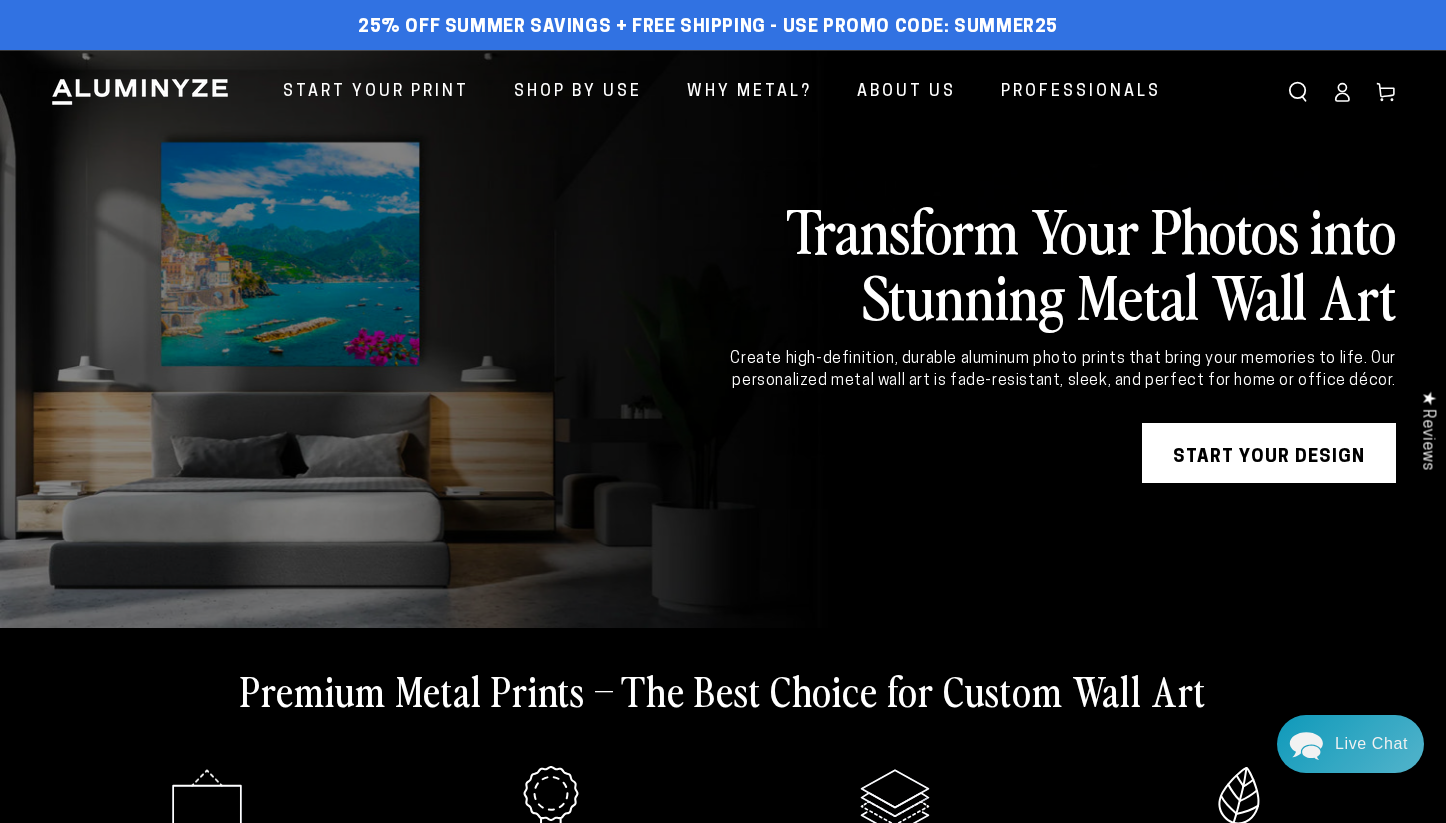 click 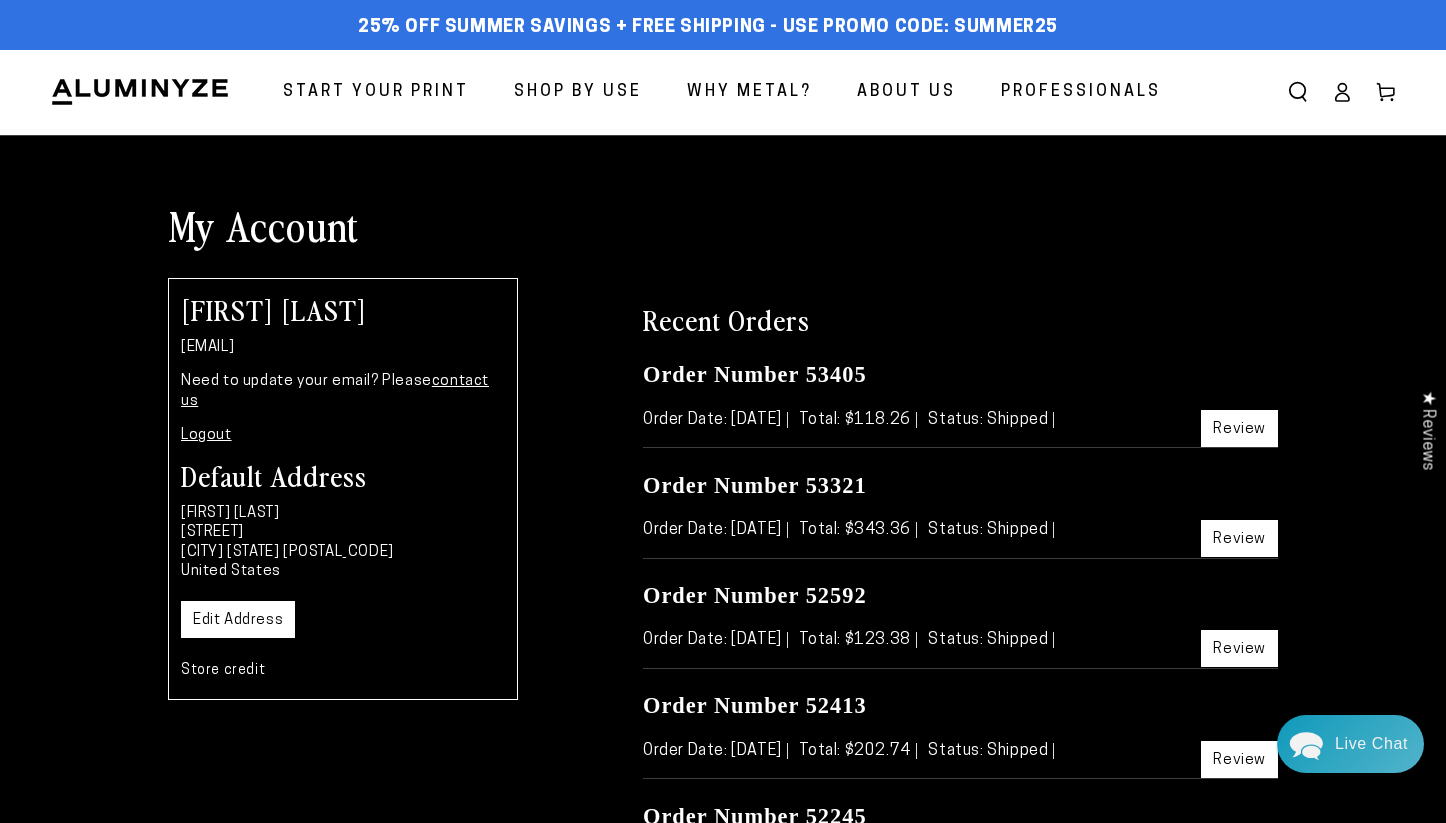 scroll, scrollTop: 0, scrollLeft: 0, axis: both 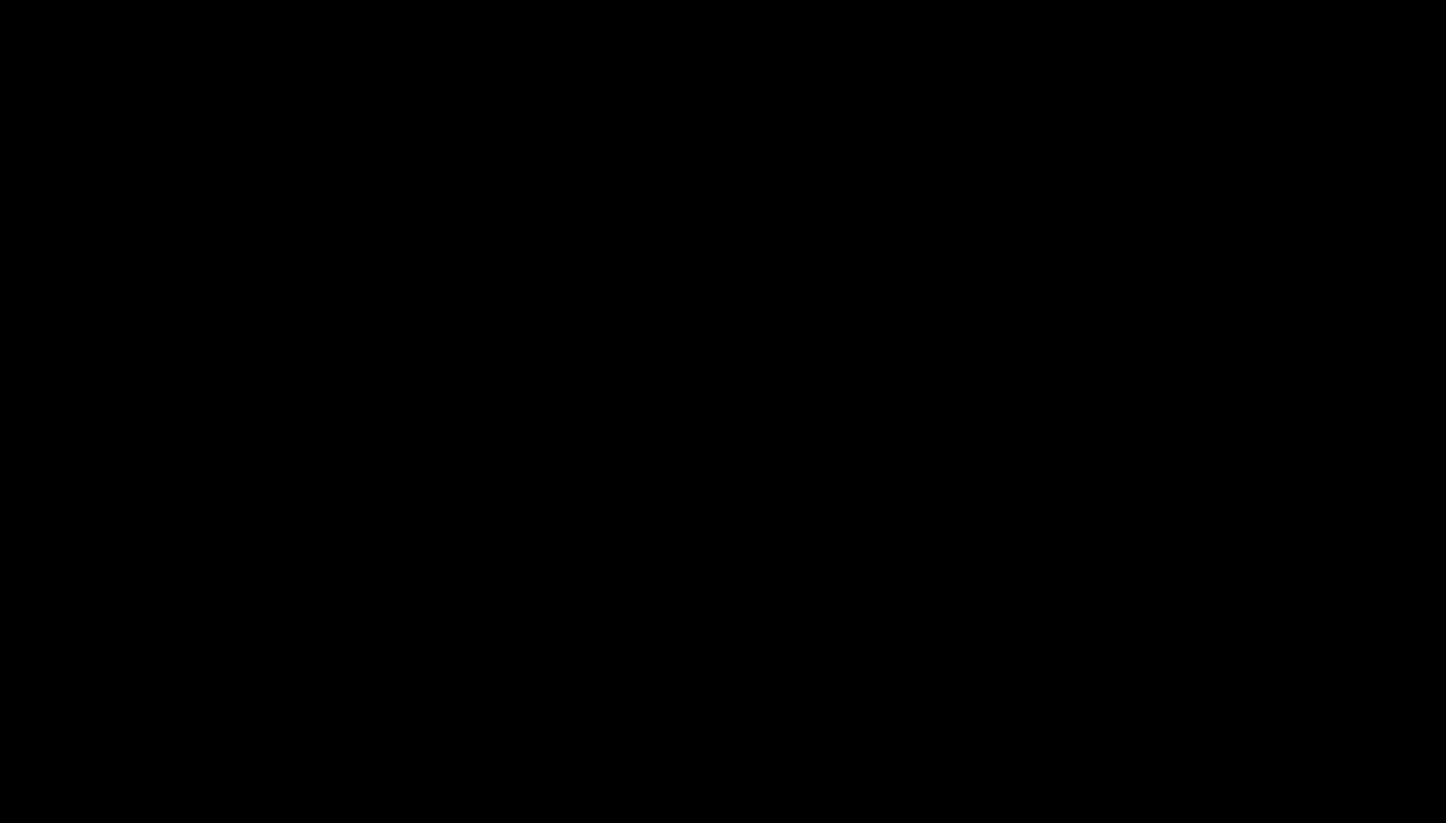 select on "**********" 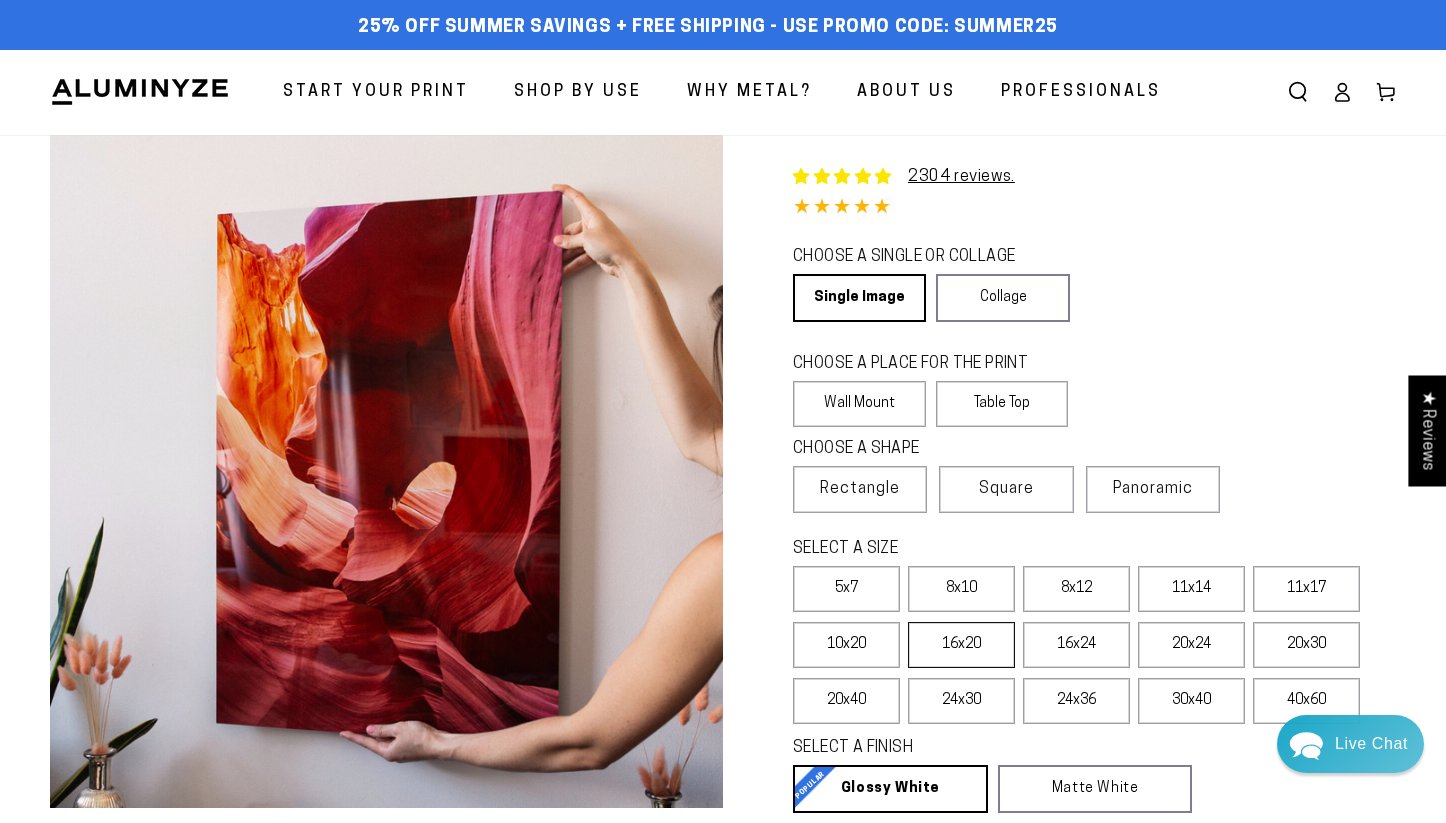 scroll, scrollTop: 0, scrollLeft: 0, axis: both 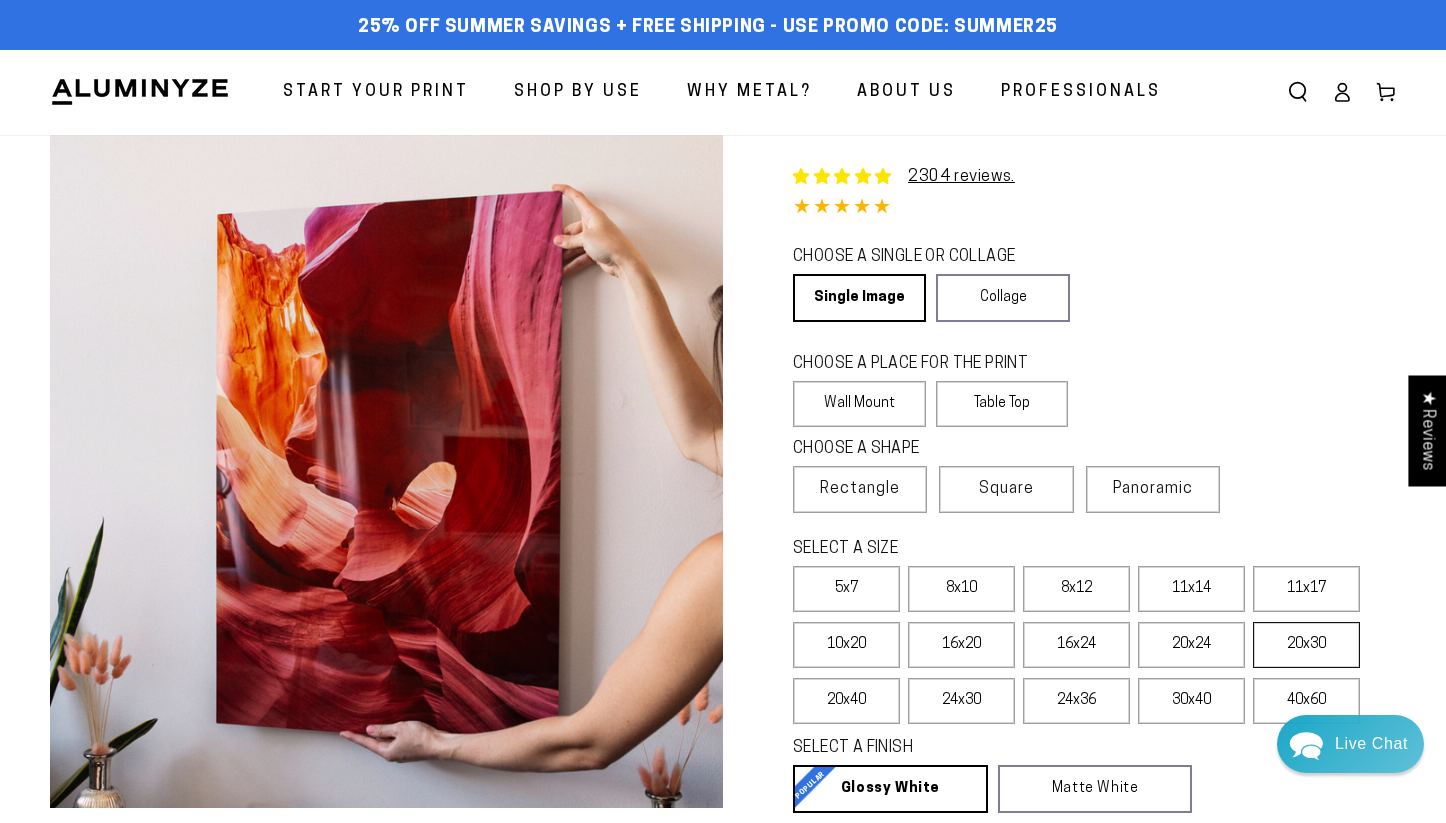 click on "20x30" at bounding box center (1306, 645) 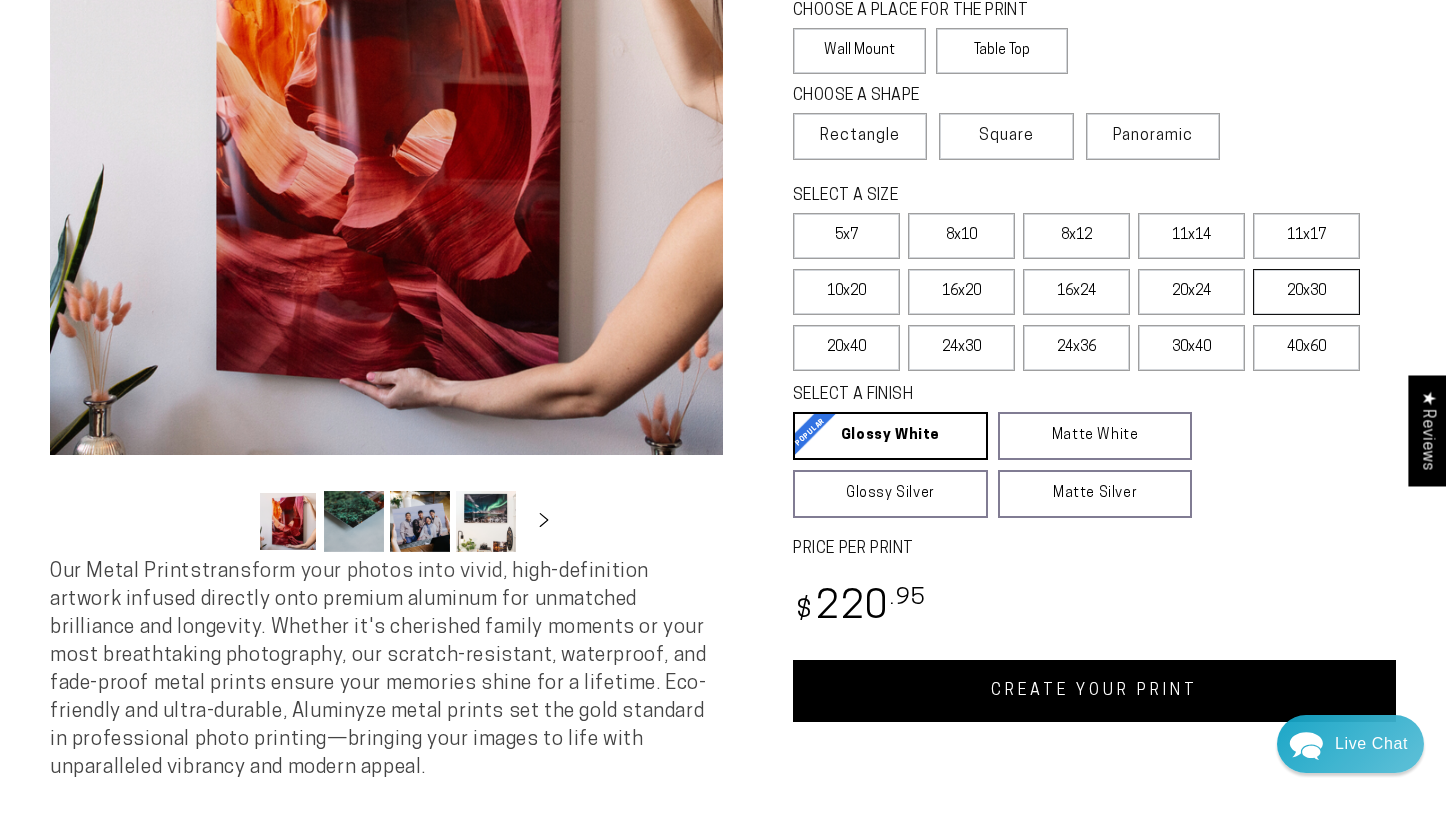 scroll, scrollTop: 354, scrollLeft: 0, axis: vertical 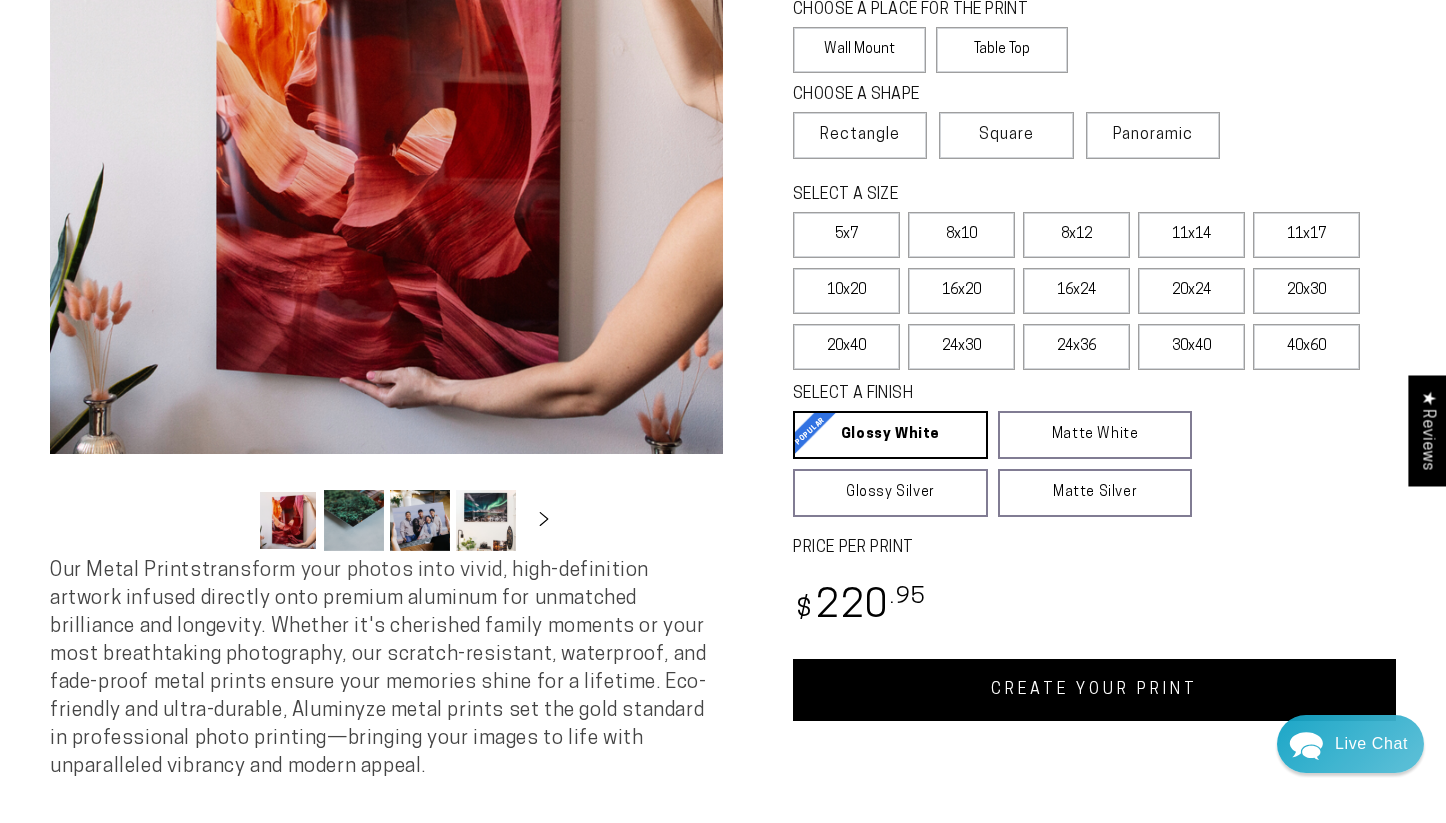 click on "CREATE YOUR PRINT" at bounding box center (1094, 690) 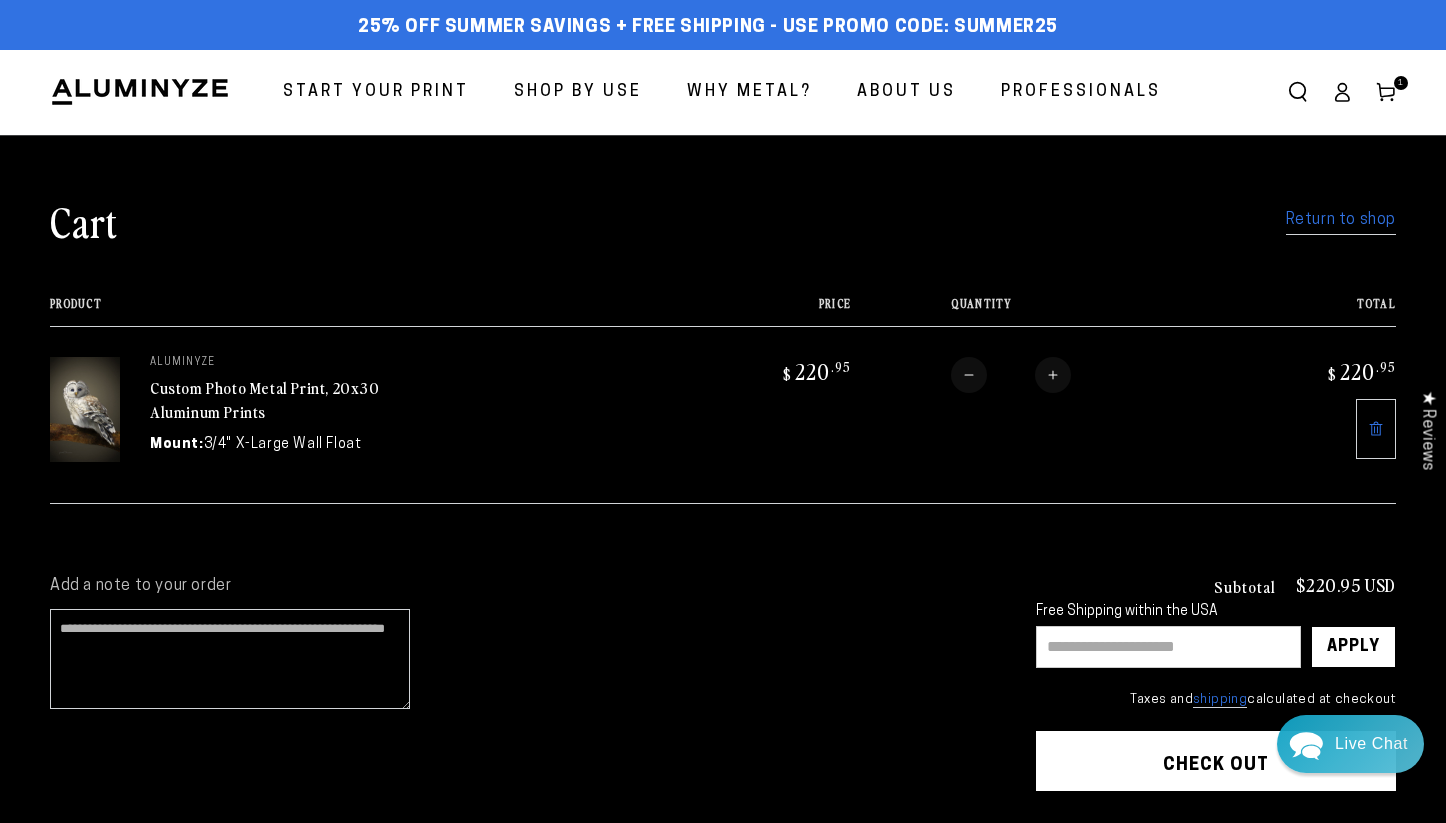 scroll, scrollTop: 0, scrollLeft: 0, axis: both 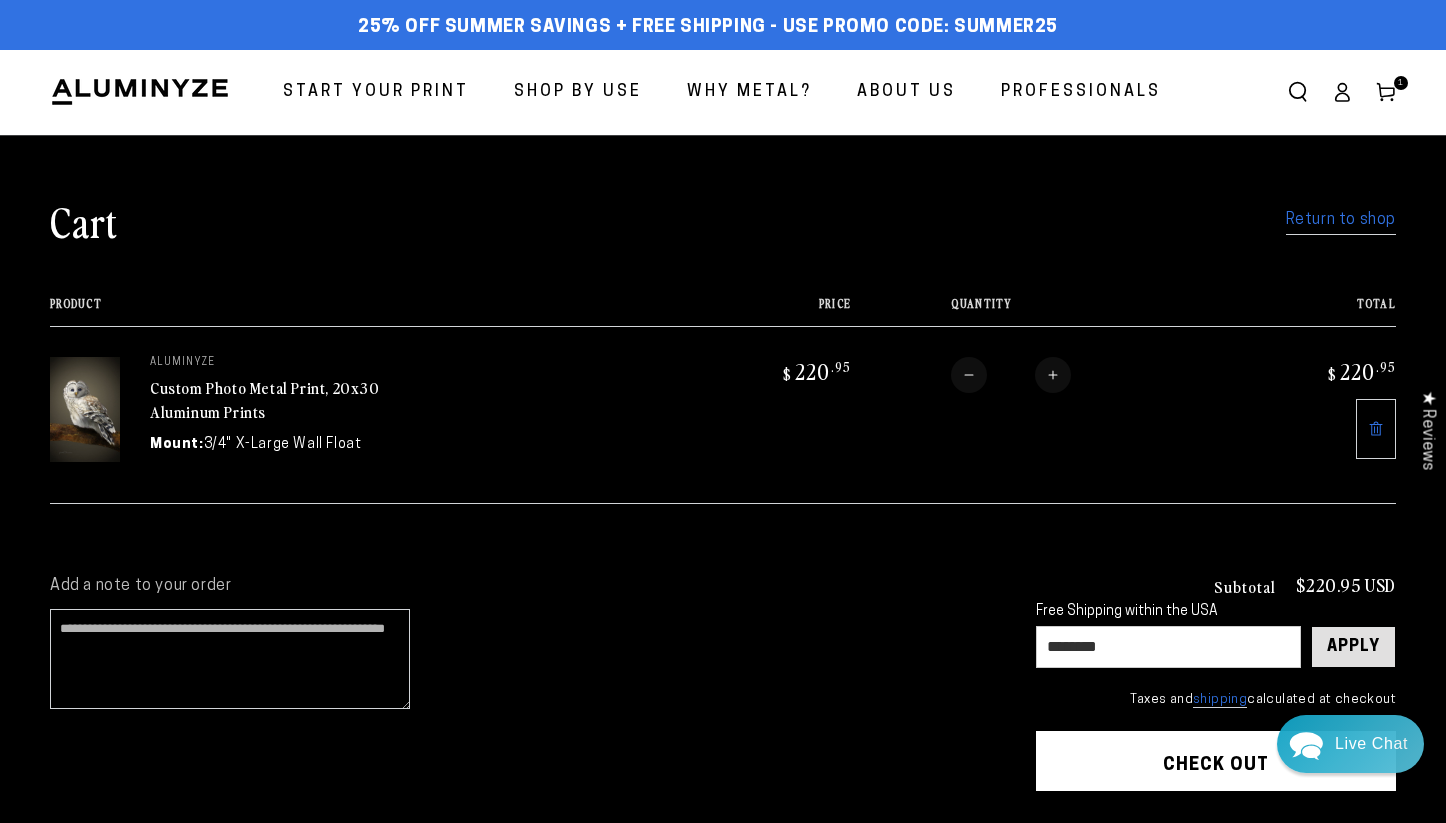 type on "********" 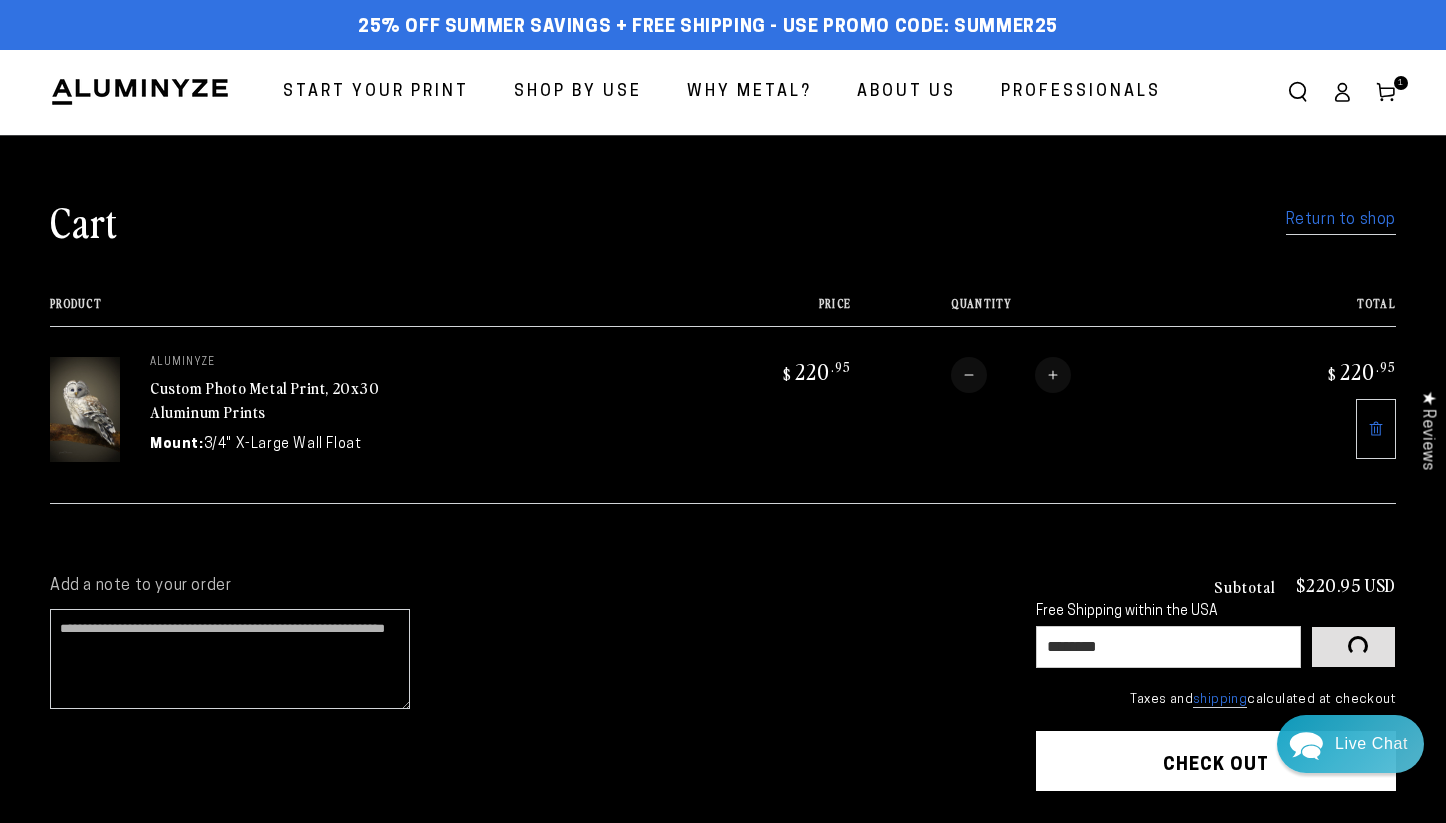 type 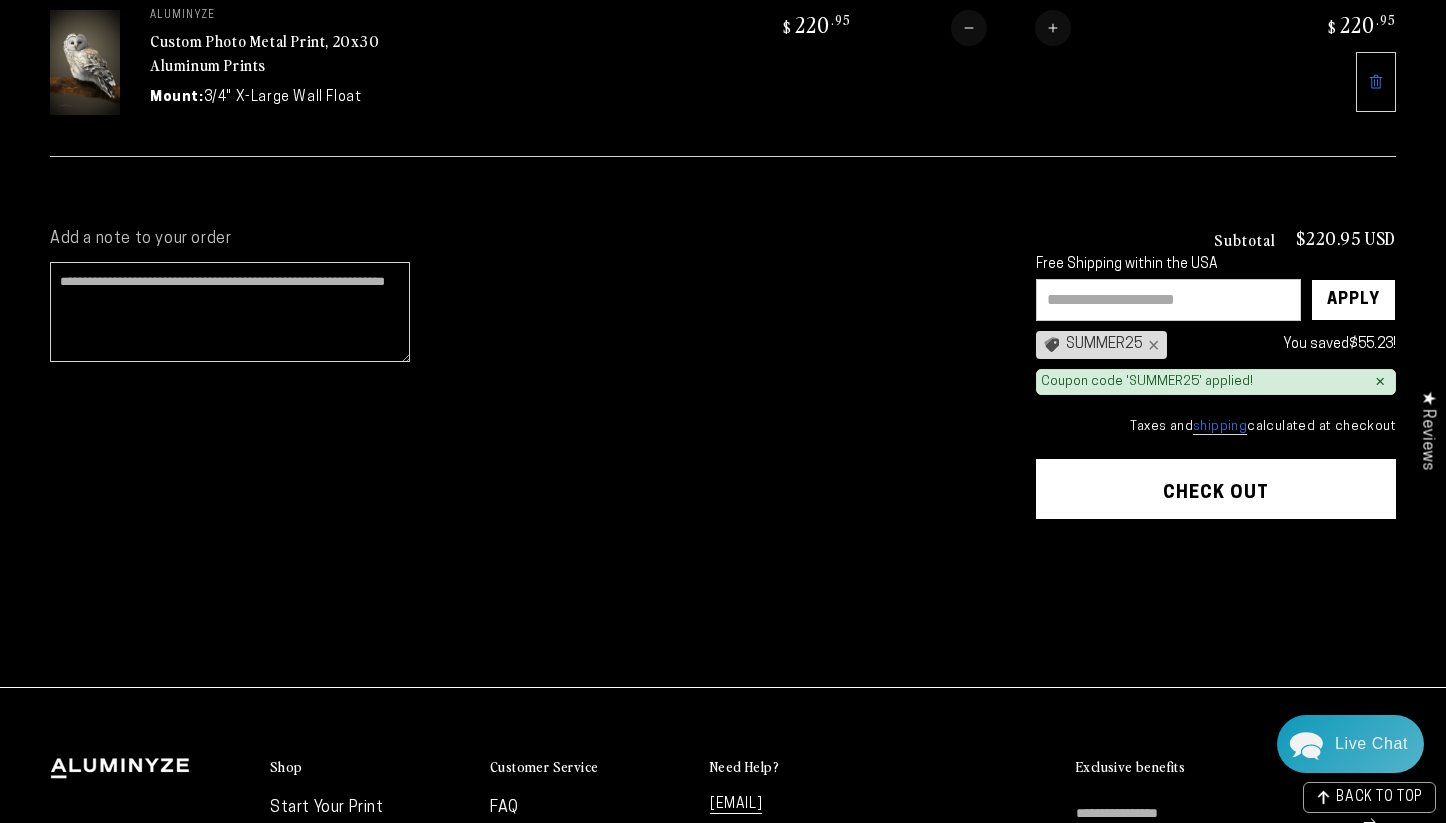 scroll, scrollTop: 348, scrollLeft: 0, axis: vertical 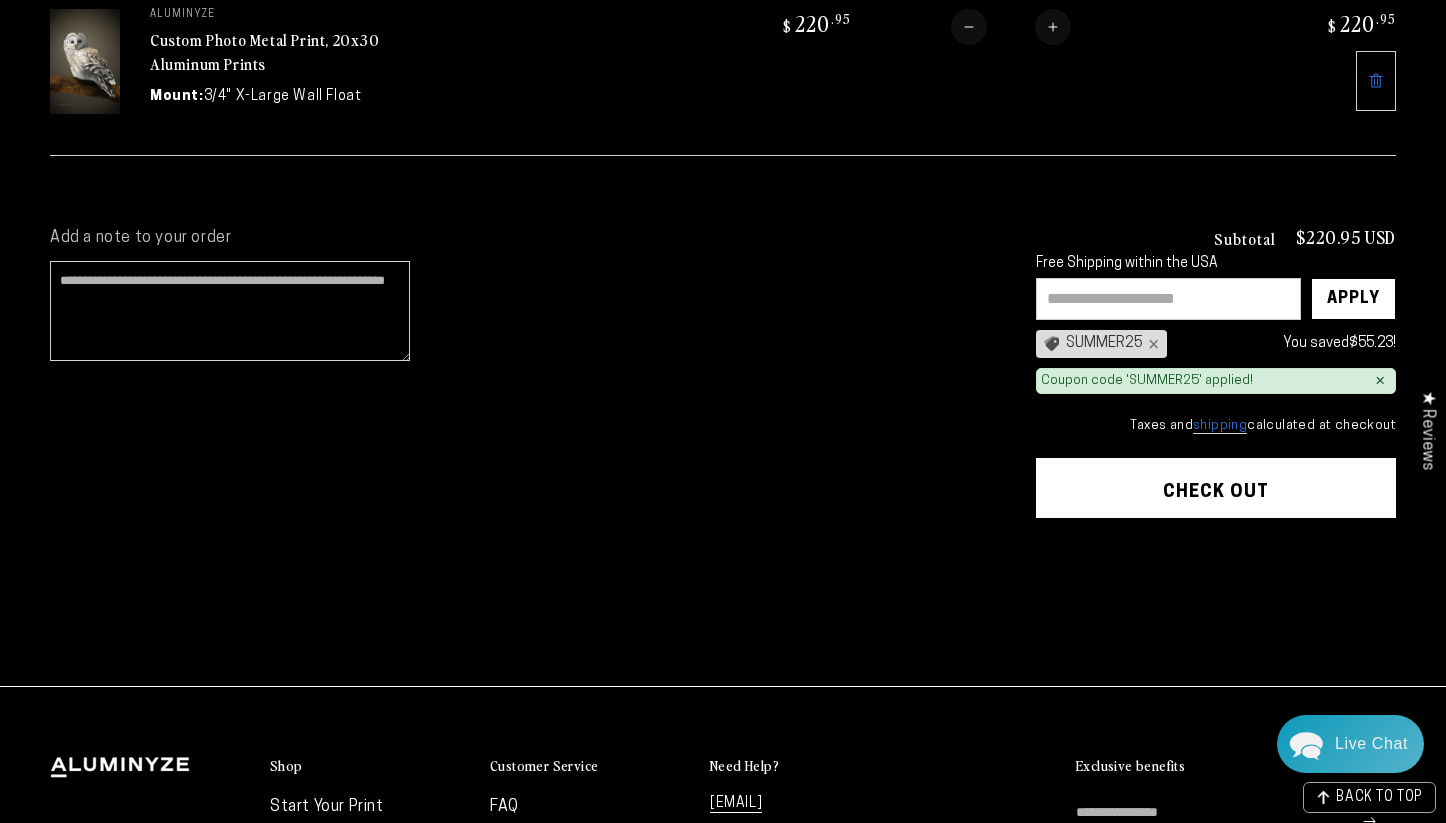 click on "Check out" at bounding box center [1216, 488] 